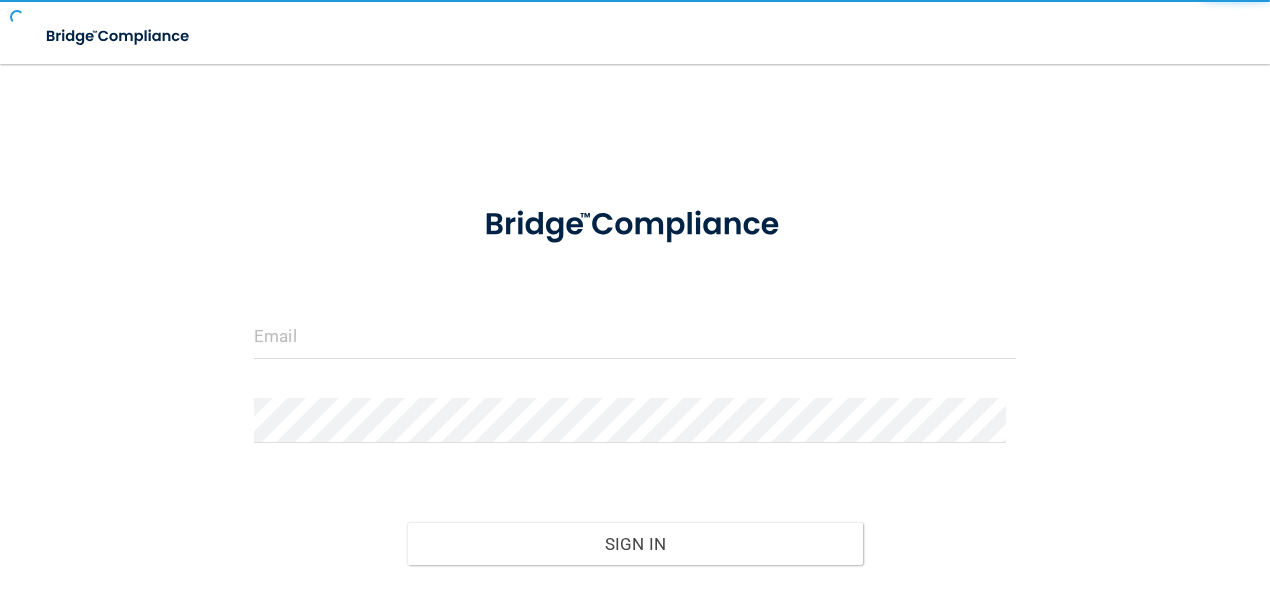 scroll, scrollTop: 0, scrollLeft: 0, axis: both 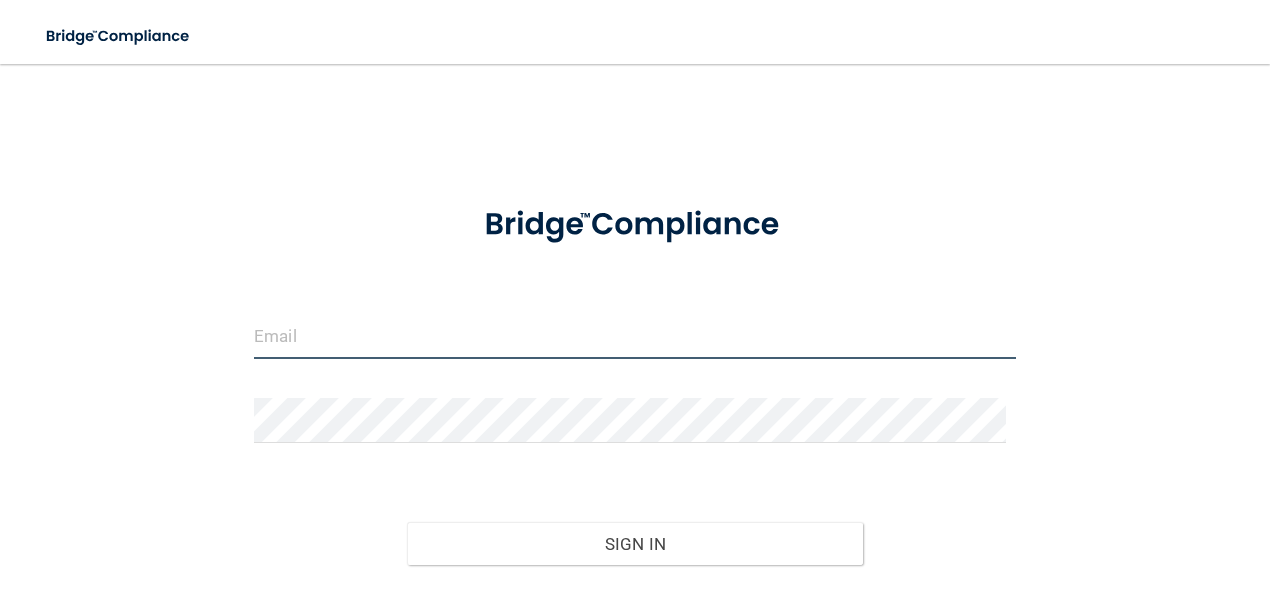 click at bounding box center [635, 336] 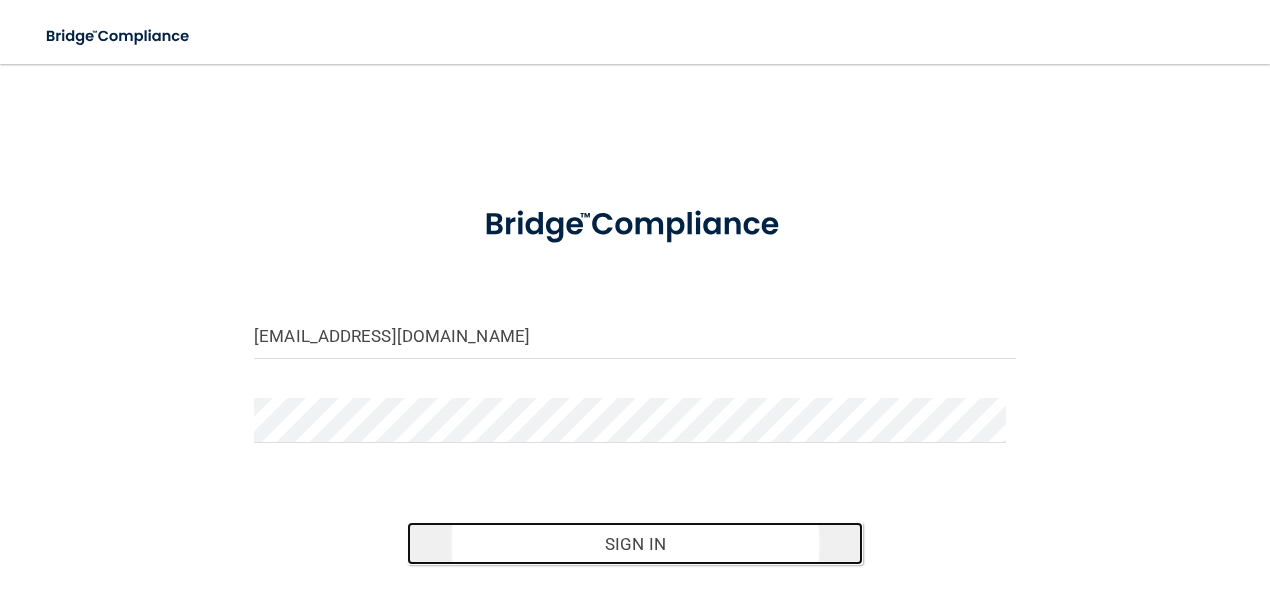 click on "Sign In" at bounding box center [635, 544] 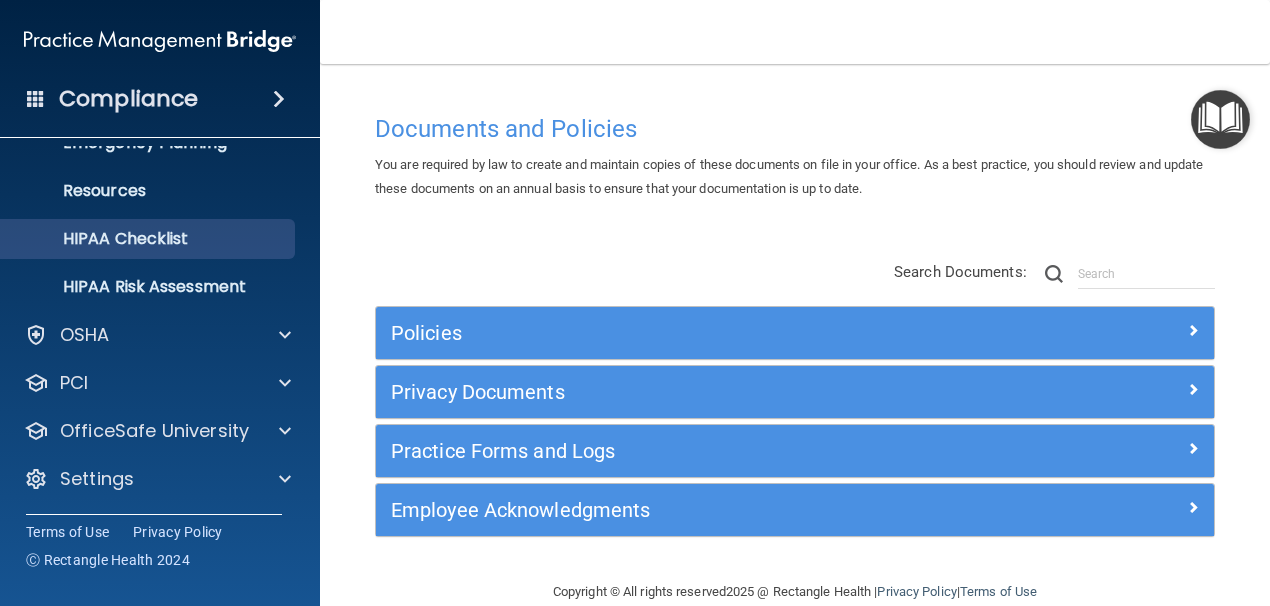 scroll, scrollTop: 224, scrollLeft: 0, axis: vertical 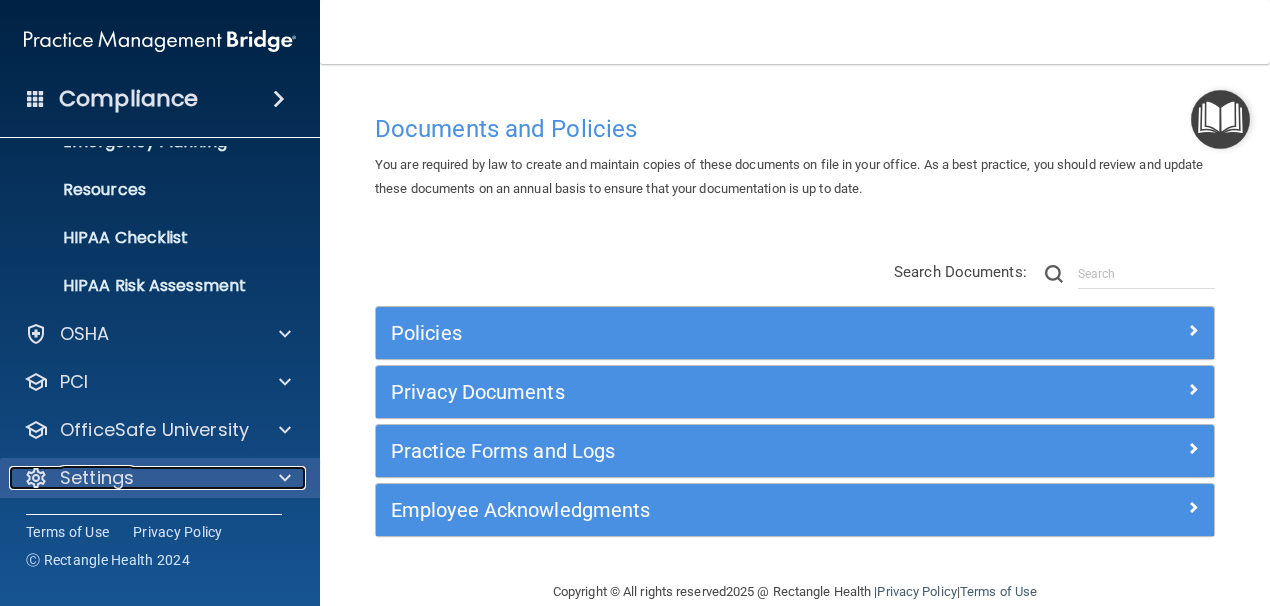 click on "Settings" at bounding box center (133, 478) 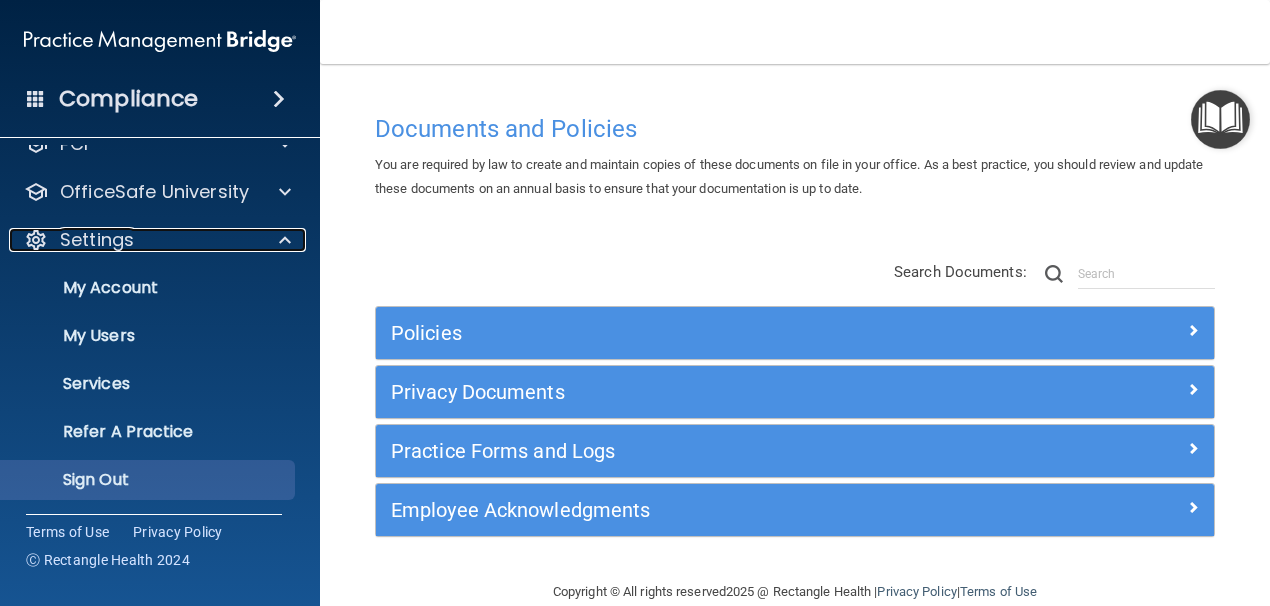 scroll, scrollTop: 463, scrollLeft: 0, axis: vertical 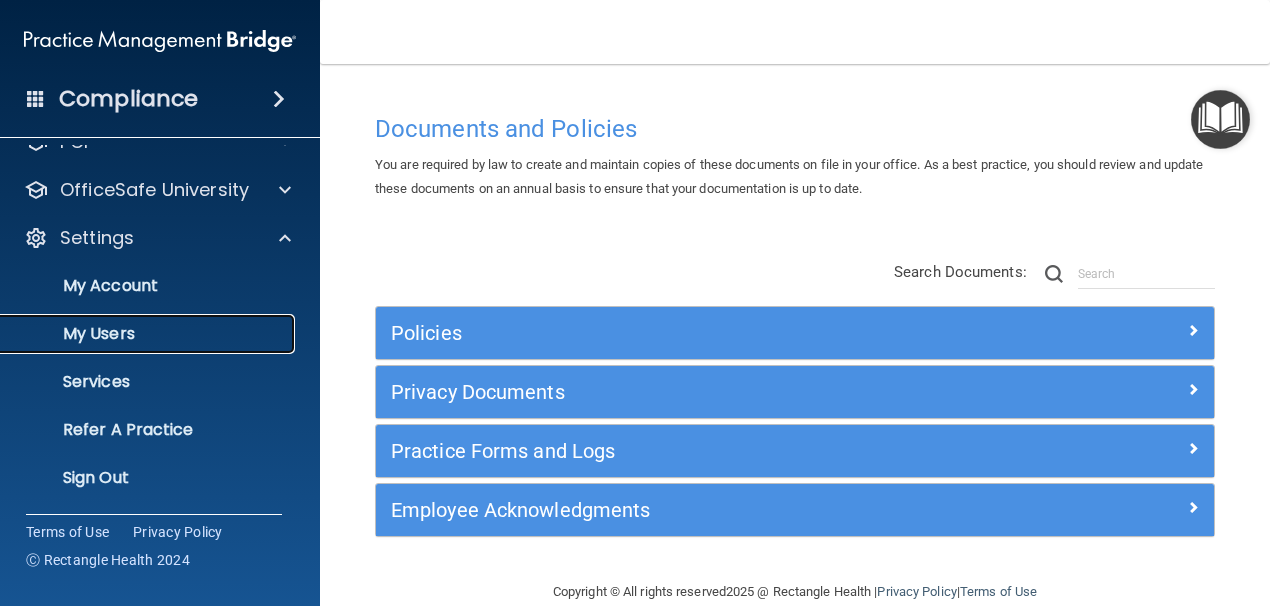 click on "My Users" at bounding box center (149, 334) 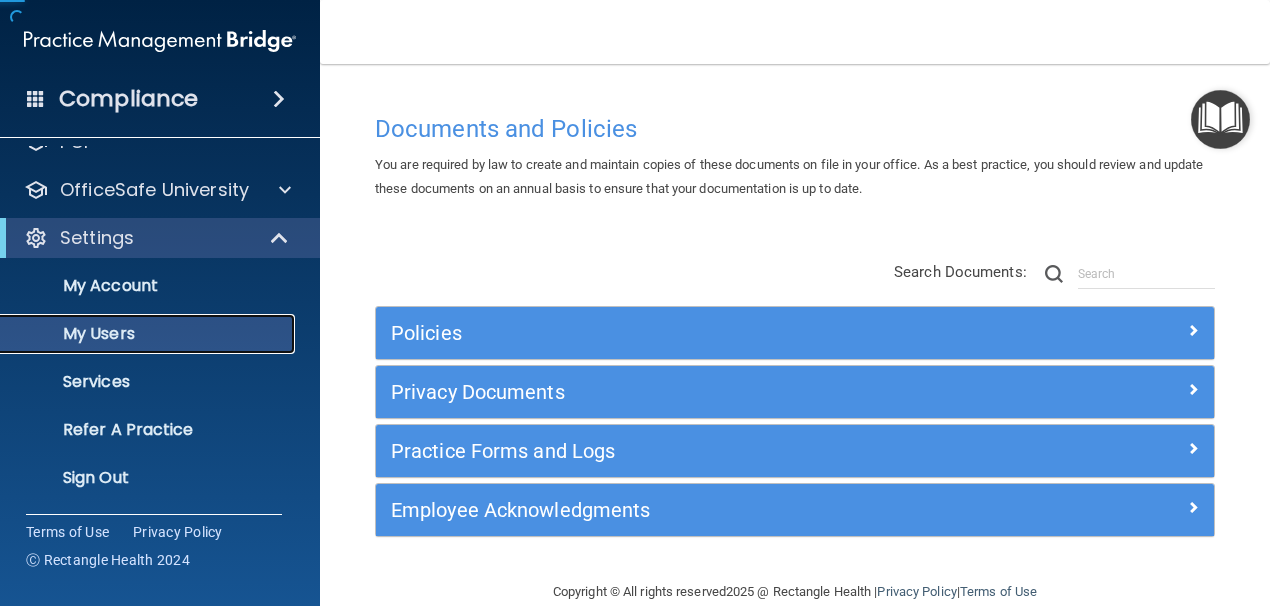 scroll, scrollTop: 127, scrollLeft: 0, axis: vertical 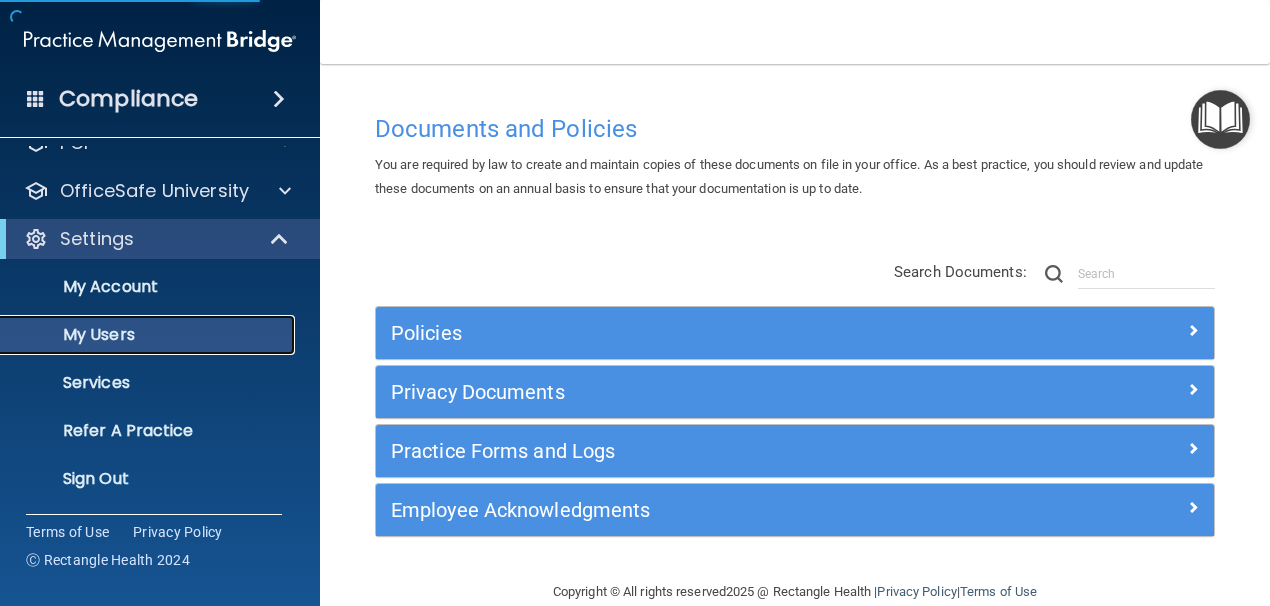 select on "20" 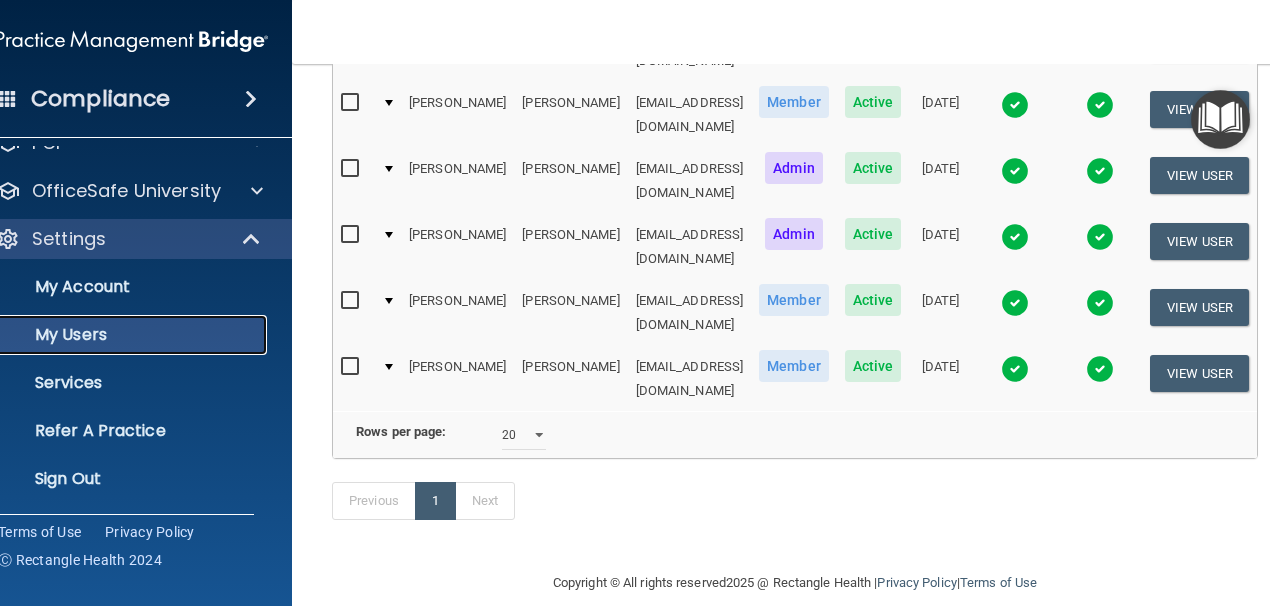 scroll, scrollTop: 131, scrollLeft: 0, axis: vertical 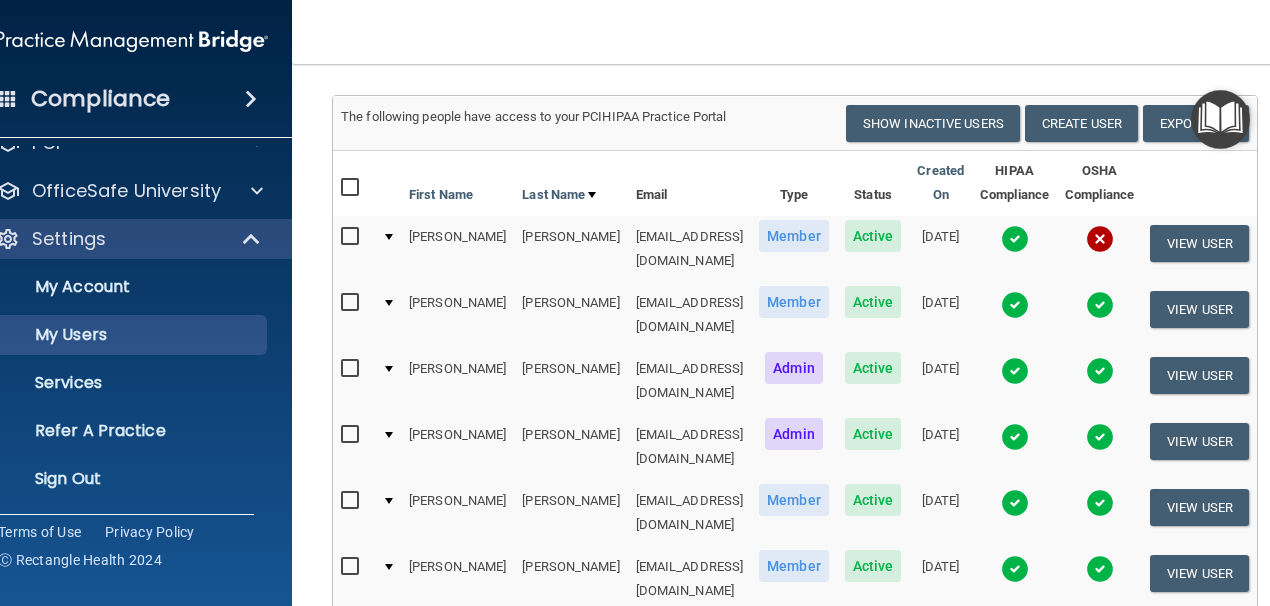 click at bounding box center [1100, 239] 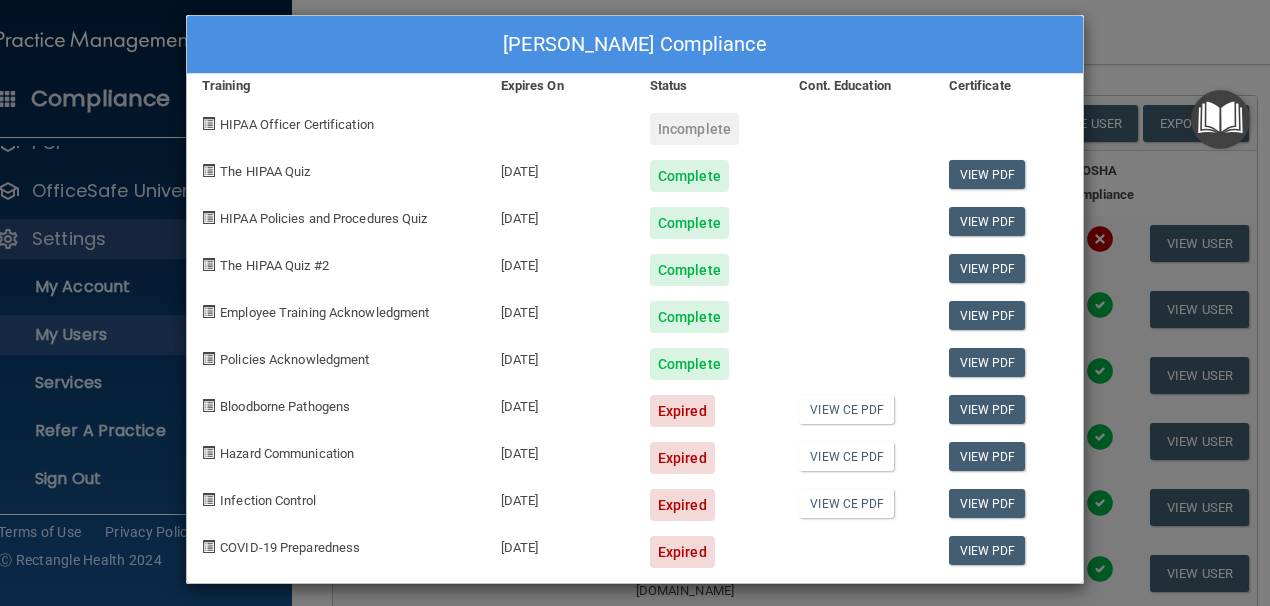 scroll, scrollTop: 25, scrollLeft: 0, axis: vertical 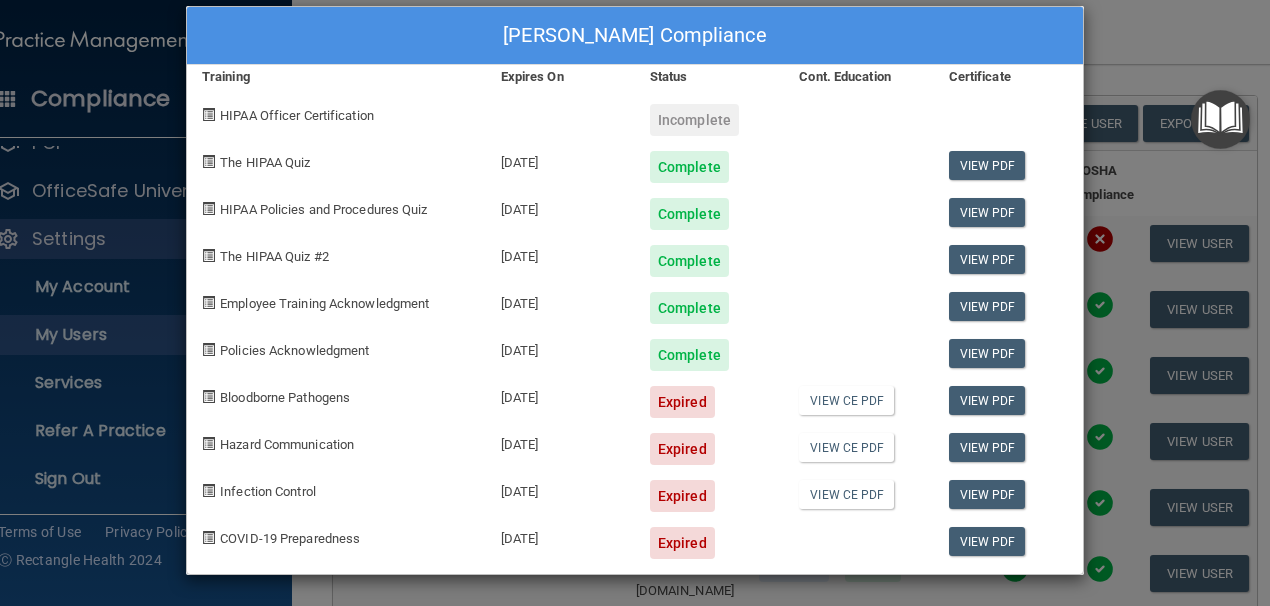 click on "Bloodborne Pathogens" at bounding box center [285, 397] 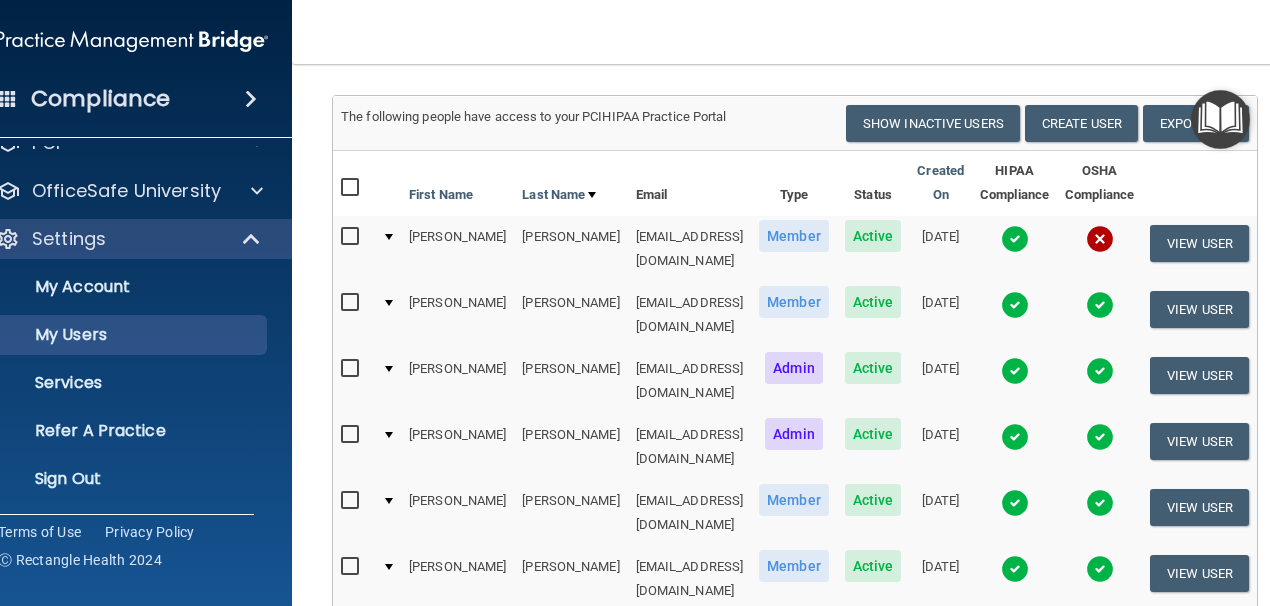 click at bounding box center (387, 249) 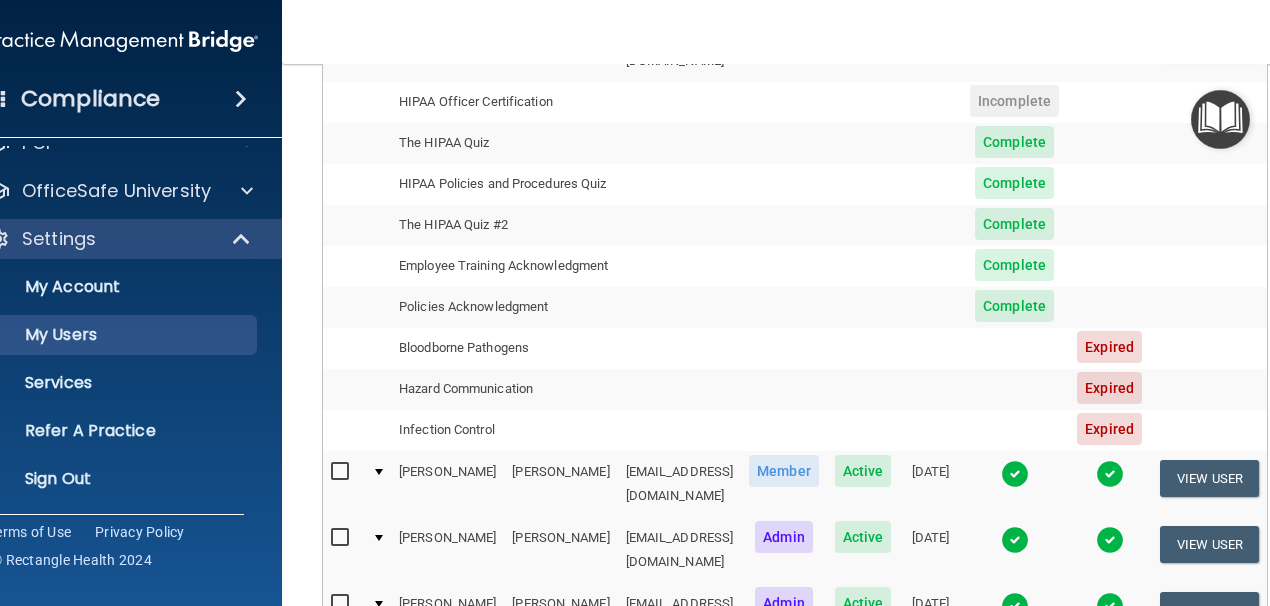scroll, scrollTop: 131, scrollLeft: 0, axis: vertical 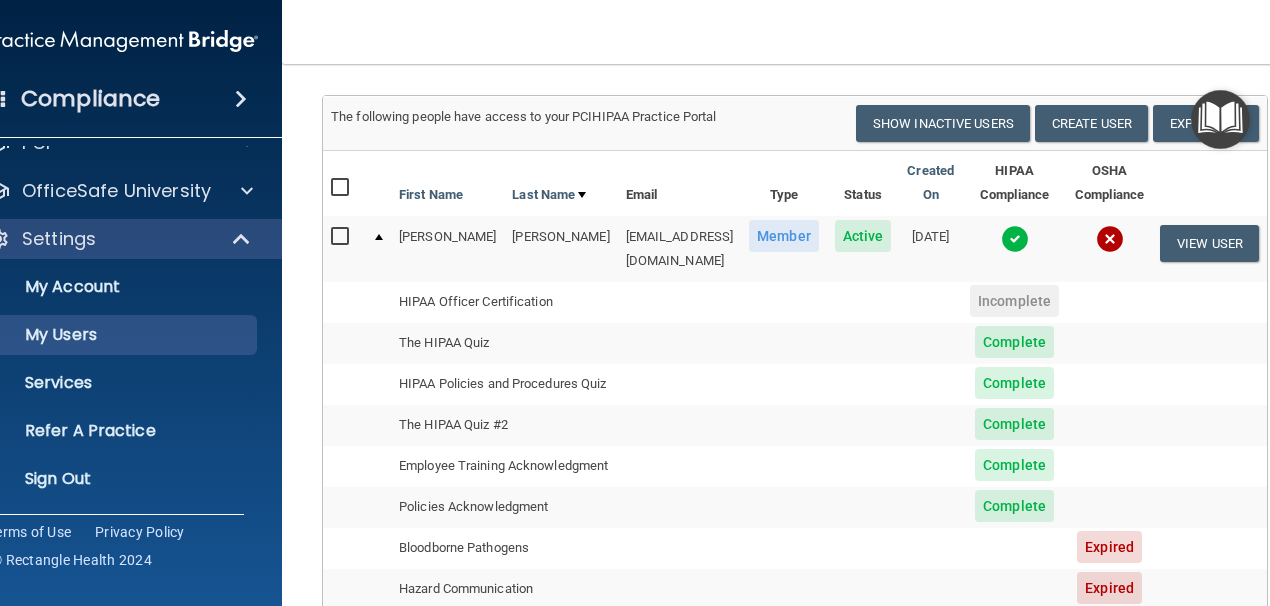 click at bounding box center [342, 237] 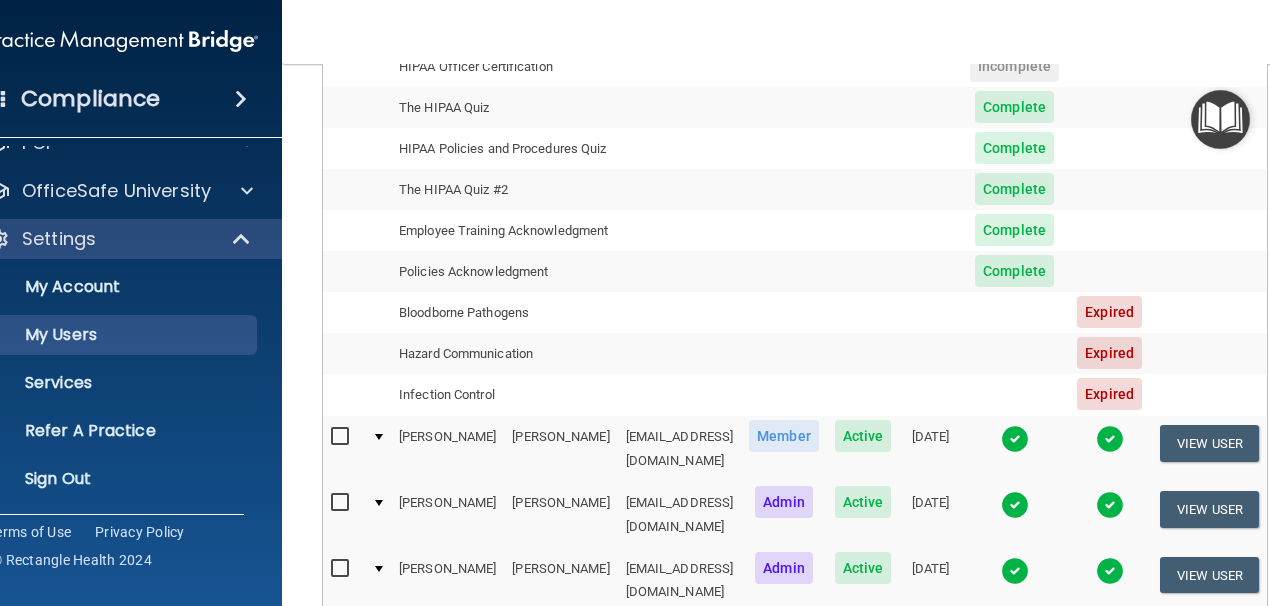 scroll, scrollTop: 331, scrollLeft: 0, axis: vertical 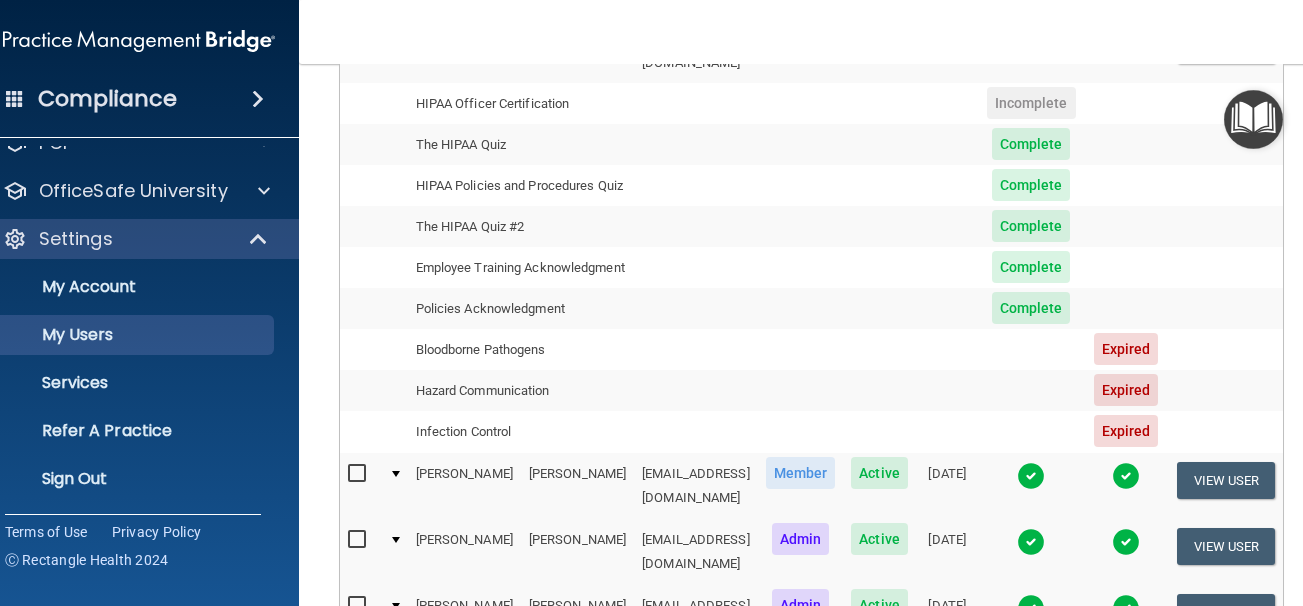 click on "1 User  selected             Resend Invite   Export All   Create User   Show Inactive Users                                        First Name            Last Name         Email  Type  Status     Created On         HIPAA Compliance  OSHA Compliance                         [PERSON_NAME]  [EMAIL_ADDRESS][DOMAIN_NAME]      Member          Active    [DATE]                  View User           HIPAA Officer Certification             Incomplete                       The HIPAA Quiz             Complete                       HIPAA Policies and Procedures Quiz             Complete                       The HIPAA Quiz #2             Complete                       Employee Training Acknowledgment             Complete                       Policies Acknowledgment             Complete                       Bloodborne Pathogens                     Expired               Hazard Communication                     Expired               Infection Control                     Expired" at bounding box center [812, 362] 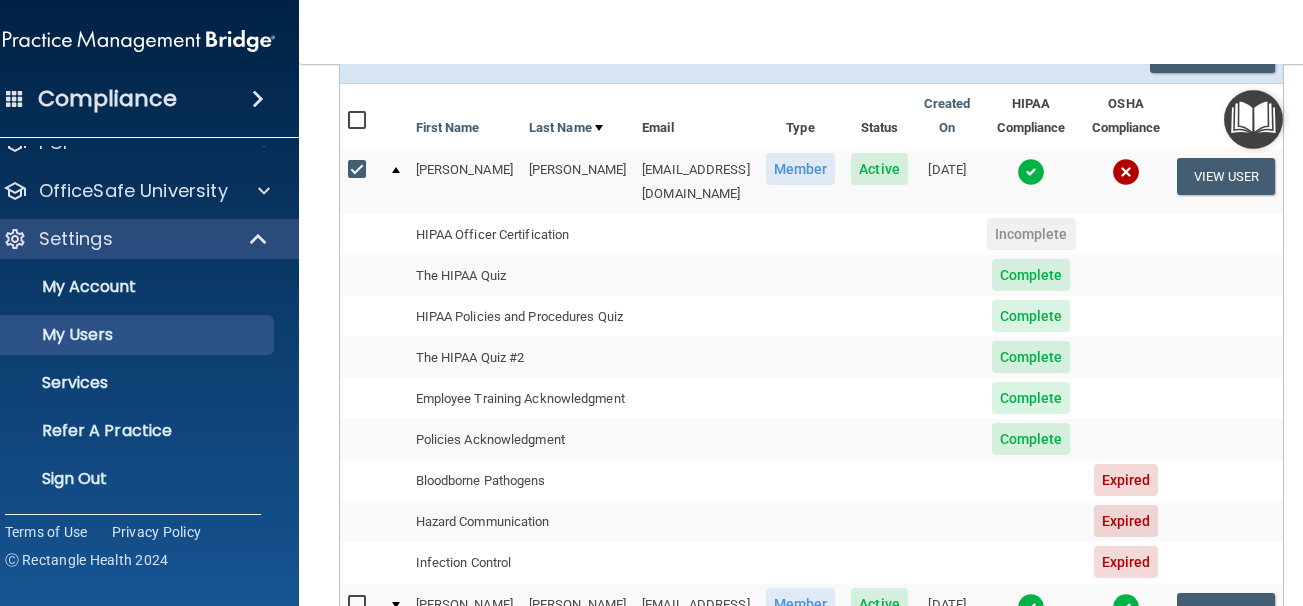 scroll, scrollTop: 131, scrollLeft: 0, axis: vertical 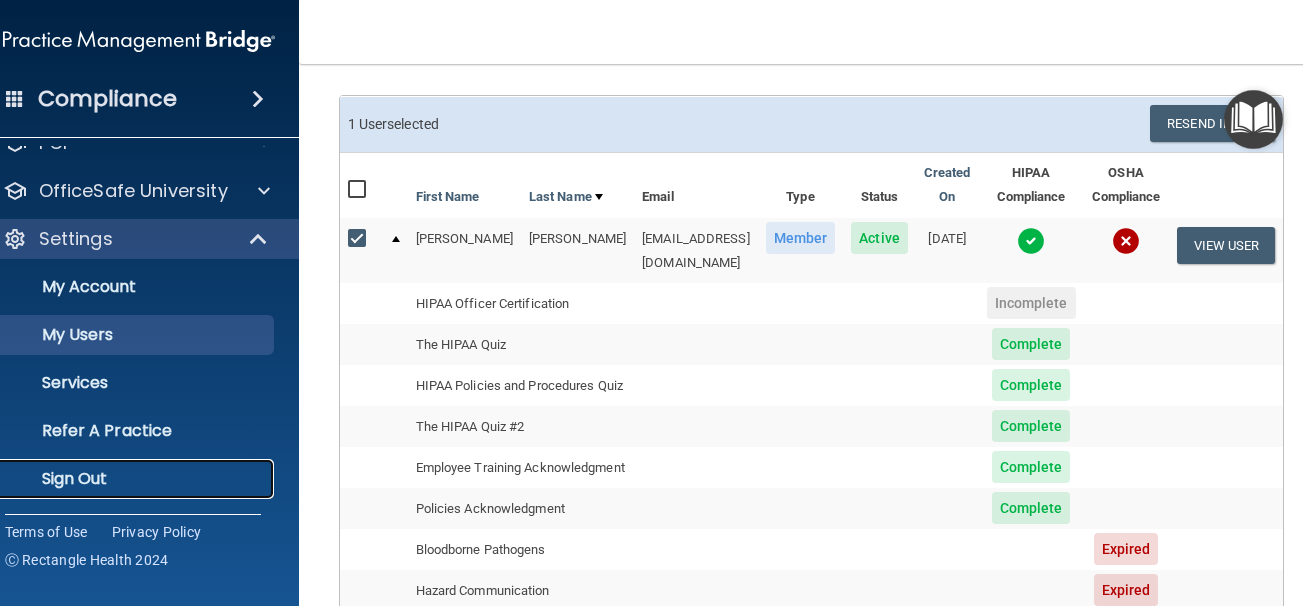 click on "Sign Out" at bounding box center (128, 479) 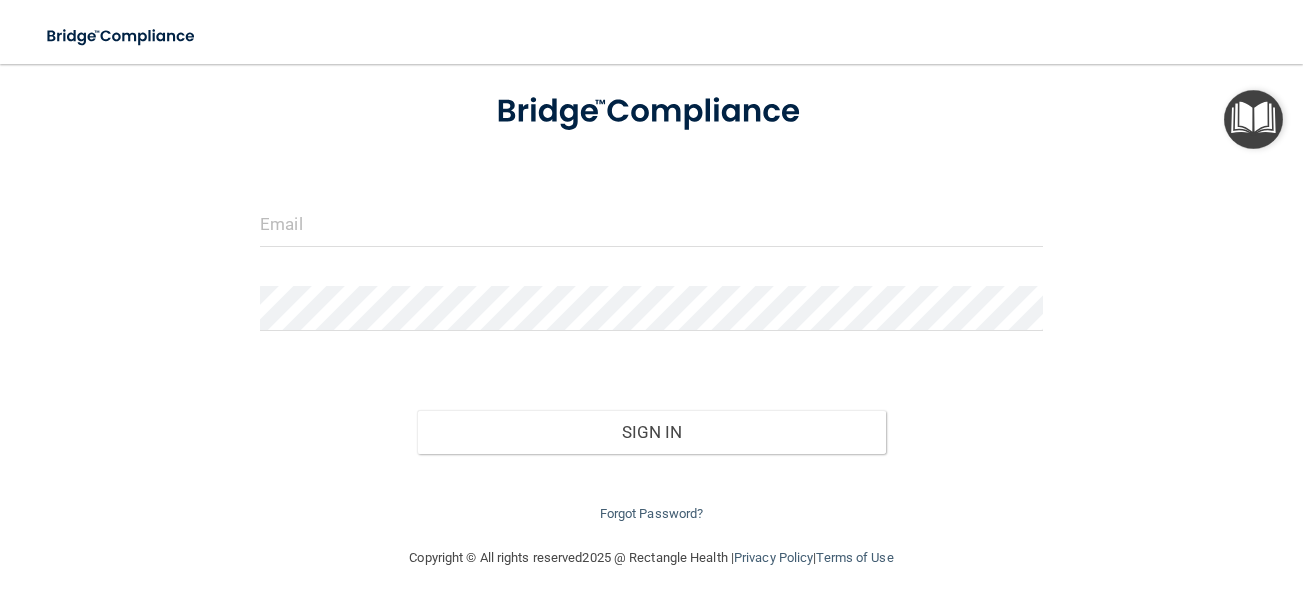 scroll, scrollTop: 107, scrollLeft: 0, axis: vertical 